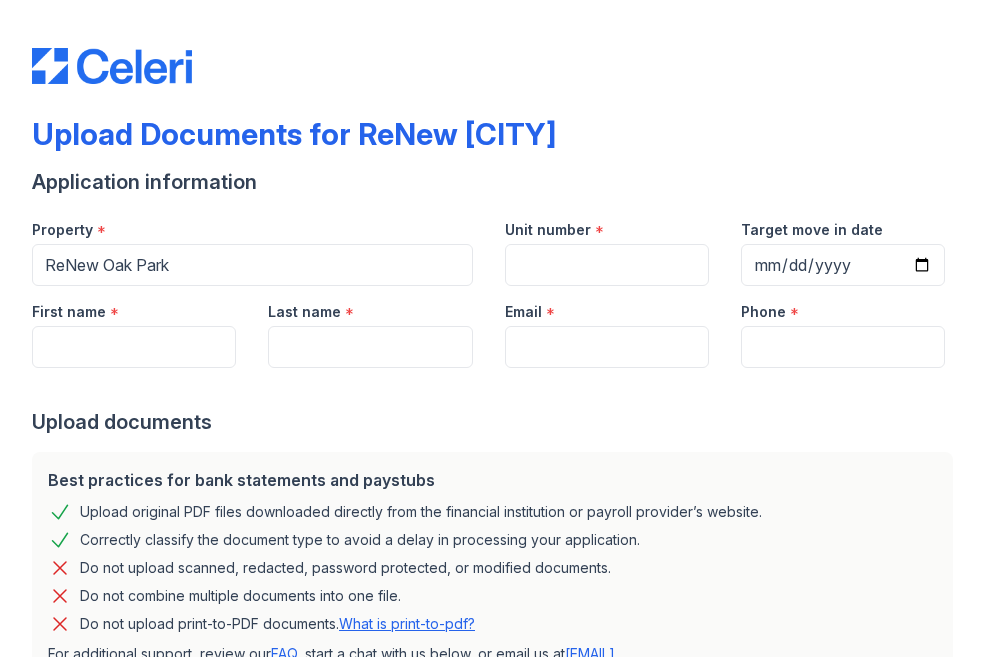 scroll, scrollTop: 0, scrollLeft: 0, axis: both 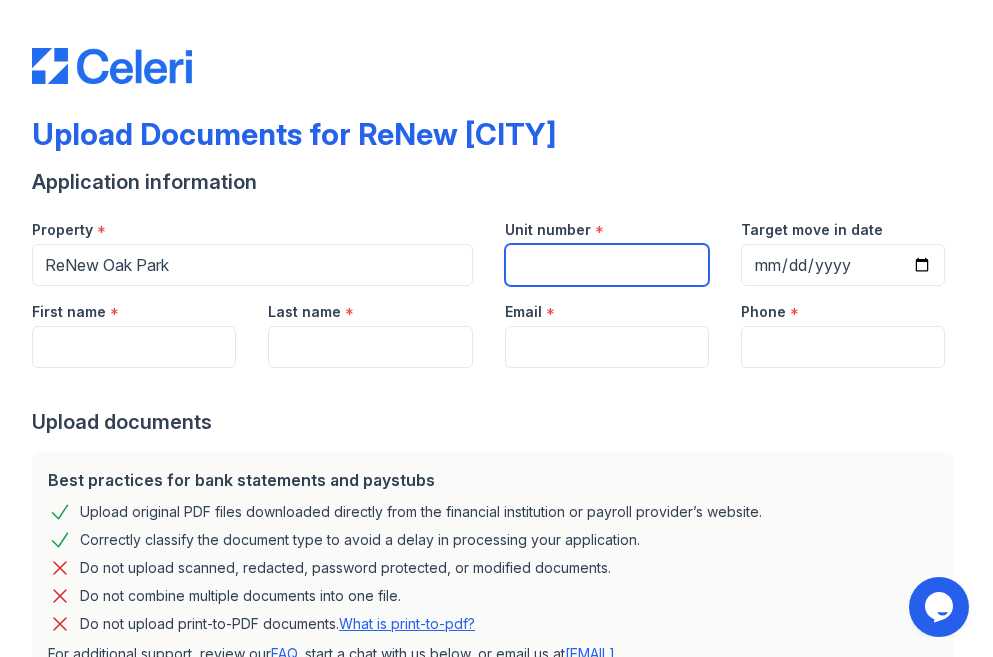 click on "Unit number" at bounding box center [607, 265] 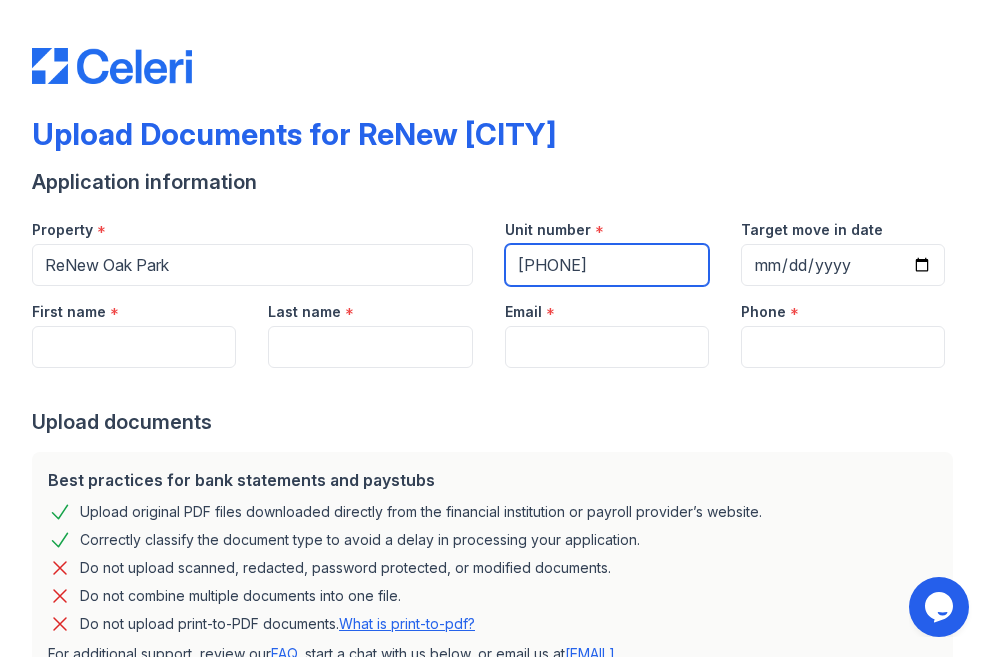 type on "[PHONE]" 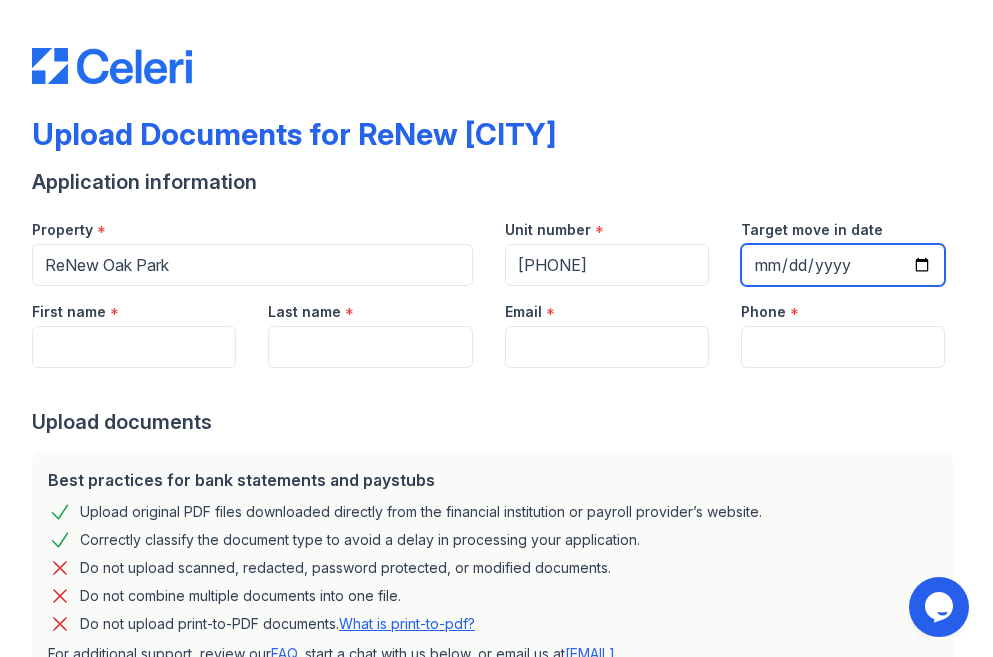 click on "Target move in date" at bounding box center [843, 265] 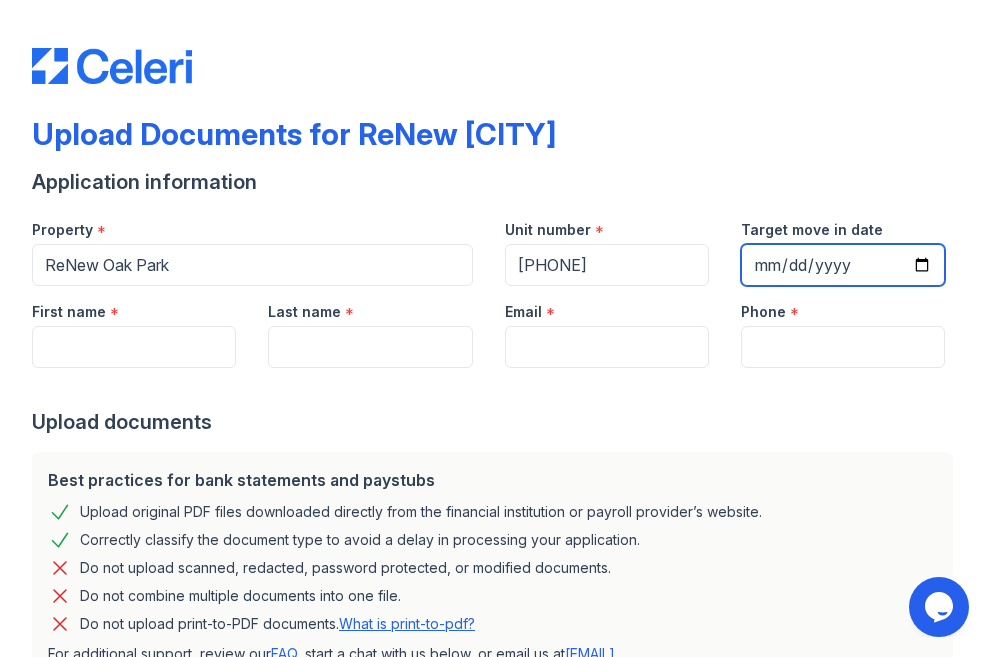 type on "[DATE]" 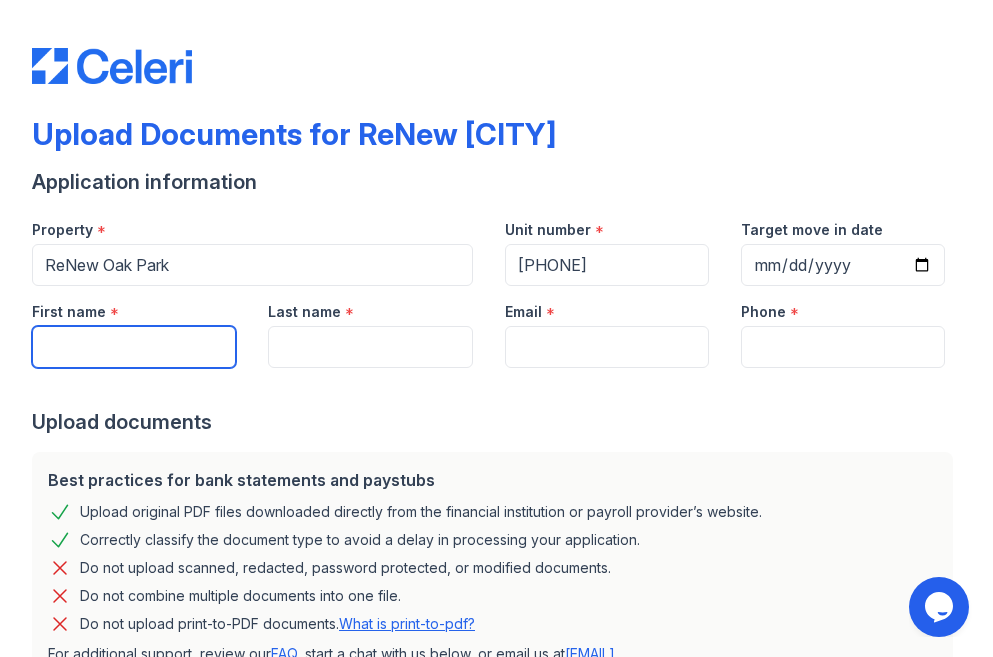 click on "First name" at bounding box center [134, 347] 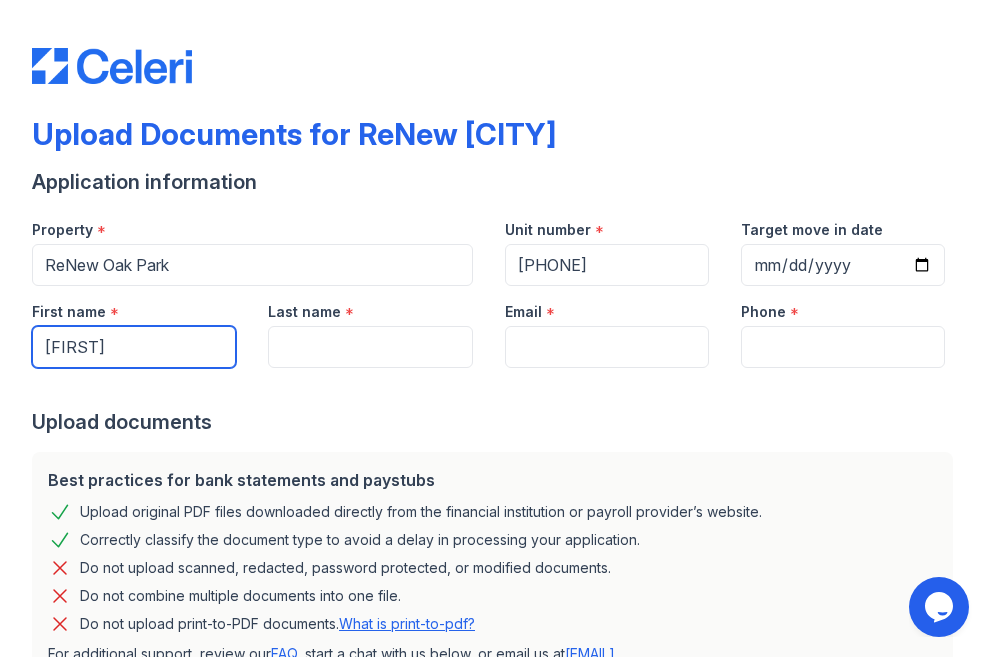 type on "[FIRST]" 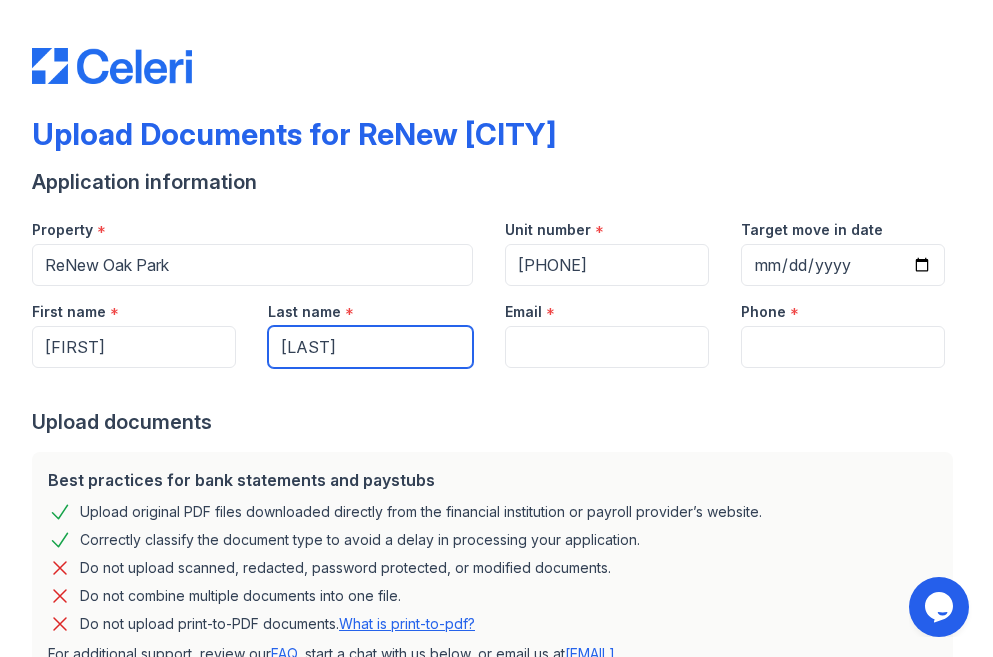 type on "[LAST]" 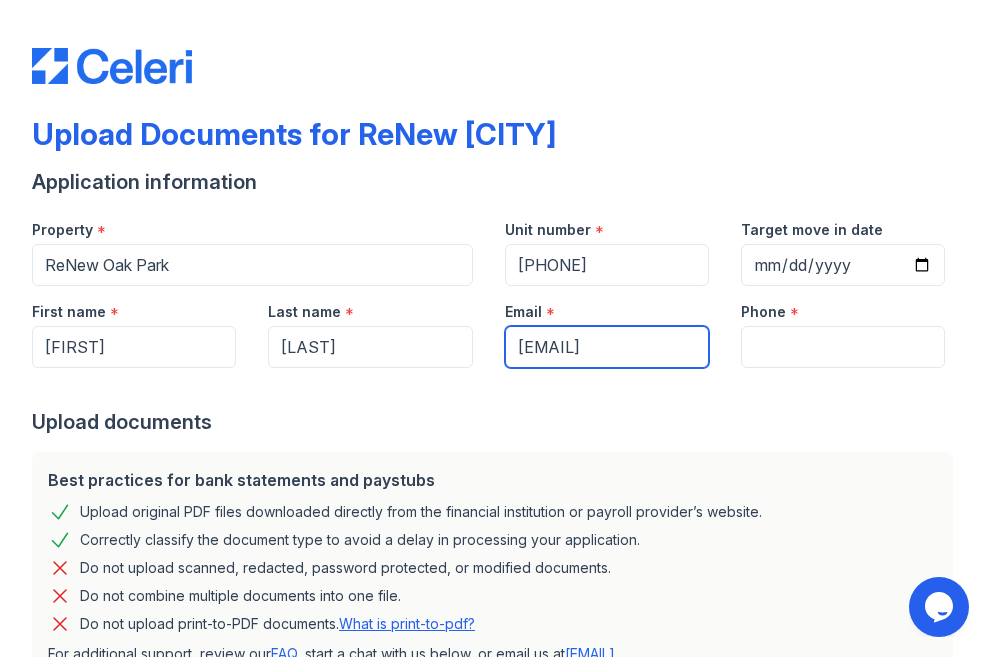 scroll, scrollTop: 0, scrollLeft: 18, axis: horizontal 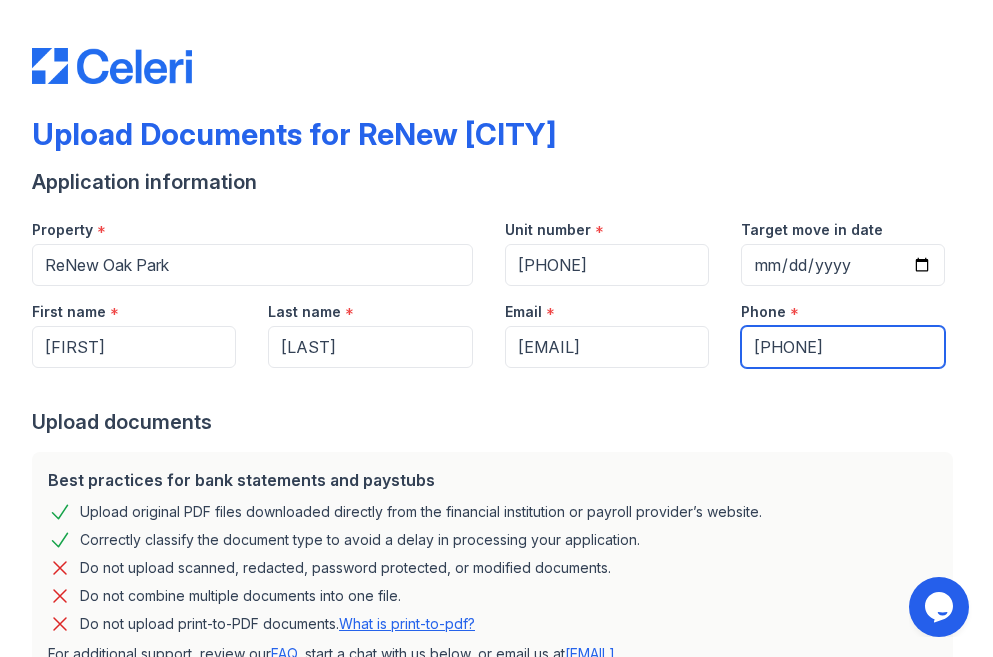 type on "[PHONE]" 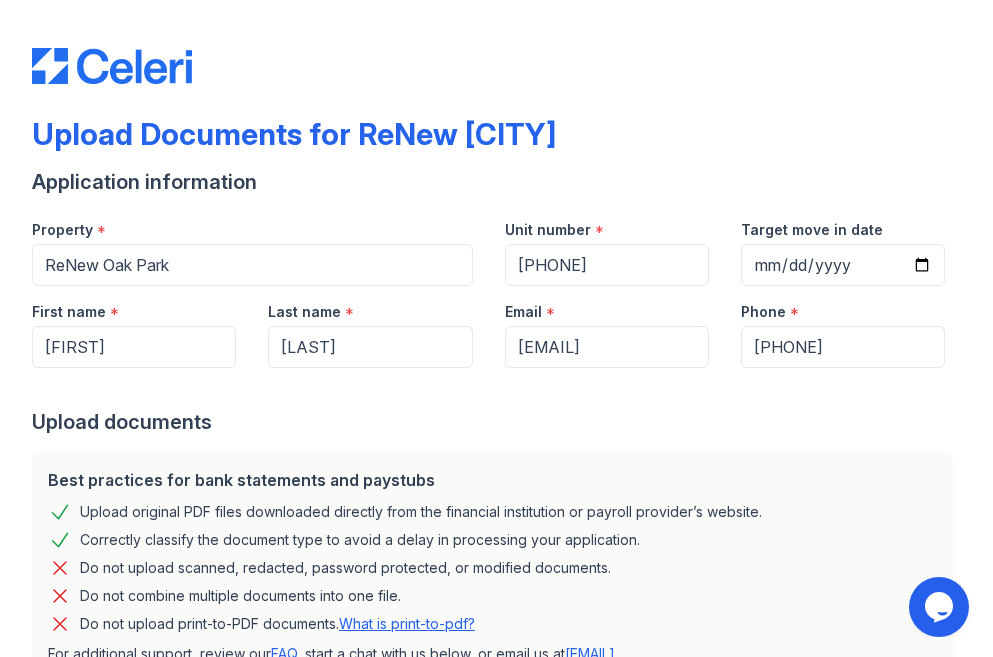 click on "Best practices for bank statements and paystubs
Upload original PDF files downloaded directly from the financial institution or payroll provider’s website.
Correctly classify the document type to avoid a delay in processing your application.
Do not upload scanned, redacted, password protected, or modified documents.
Do not combine multiple documents into one file.
Do not upload print-to-PDF documents.
What is print-to-pdf?
For additional support, review our
FAQ ,
start a chat with us below, or email us at
support@getceleri.com" at bounding box center (492, 566) 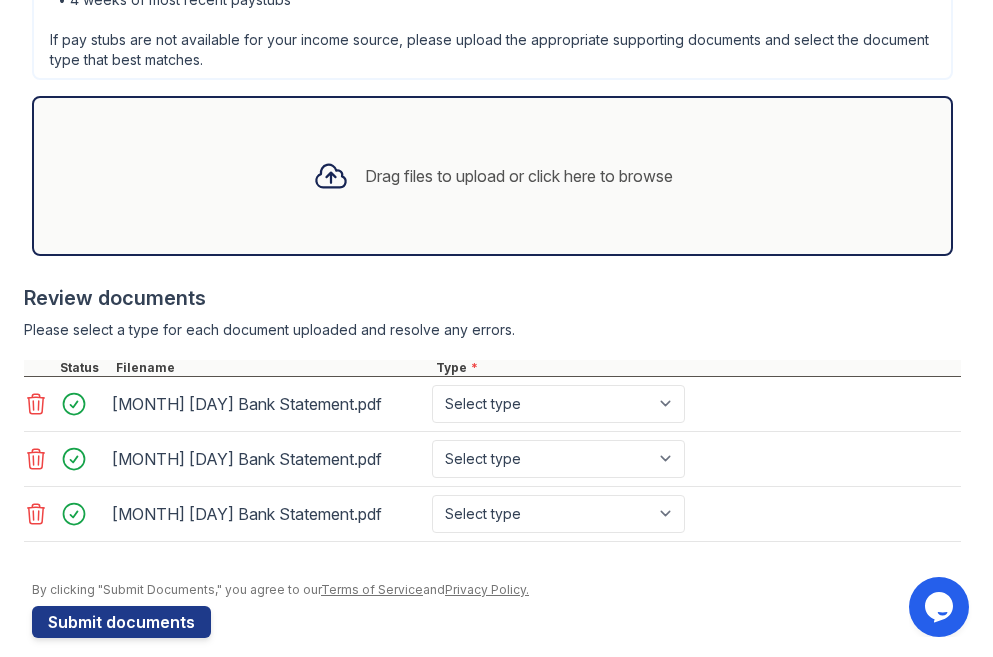 scroll, scrollTop: 757, scrollLeft: 0, axis: vertical 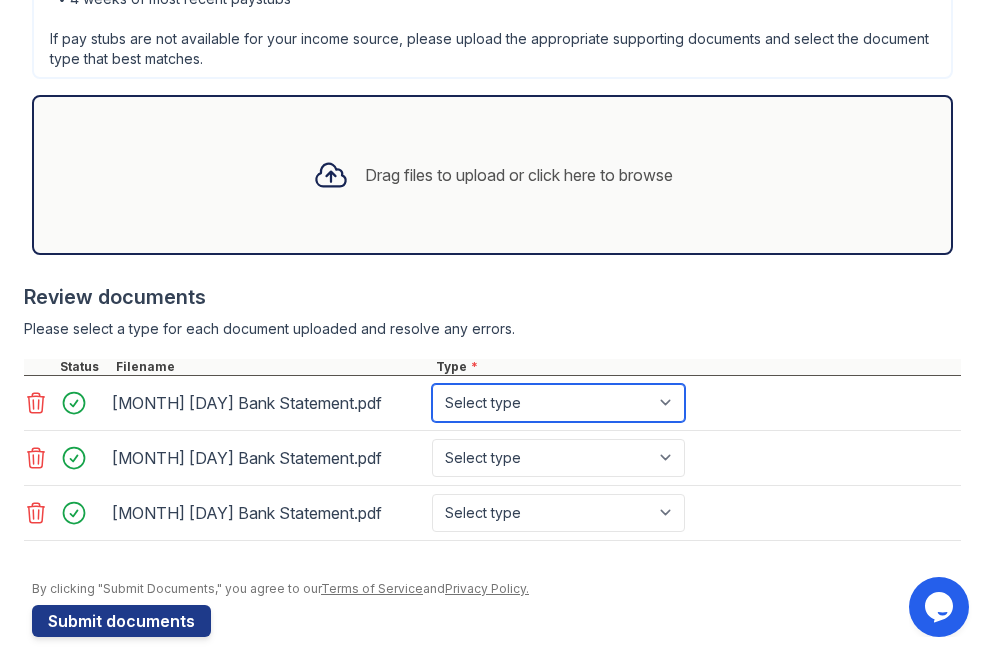 click on "Select type
Paystub
Bank Statement
Offer Letter
Tax Documents
Benefit Award Letter
Investment Account Statement
Other" at bounding box center [558, 403] 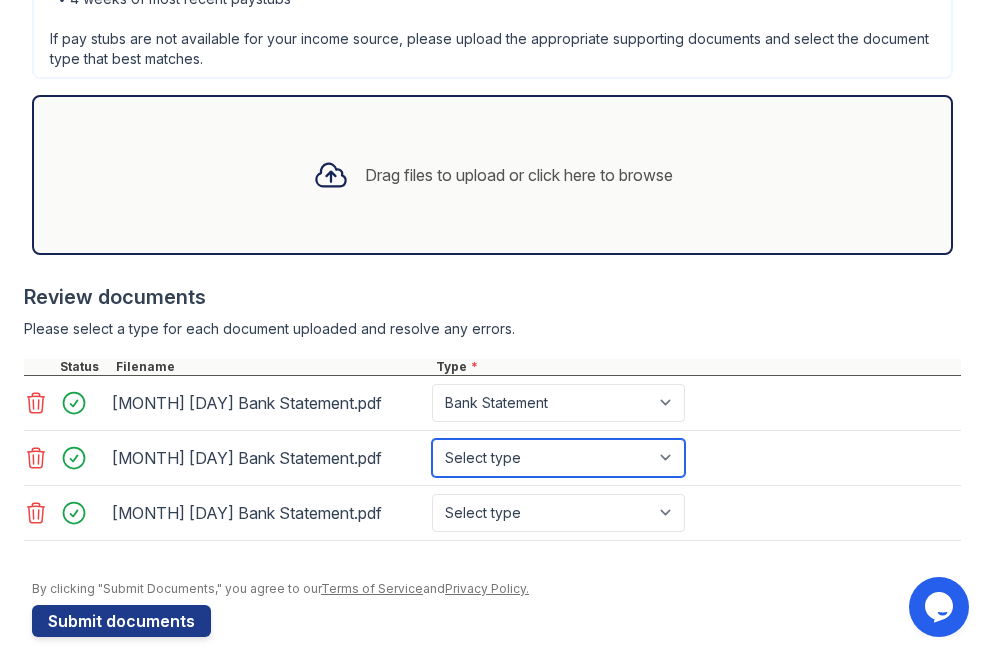 click on "Select type
Paystub
Bank Statement
Offer Letter
Tax Documents
Benefit Award Letter
Investment Account Statement
Other" at bounding box center [558, 458] 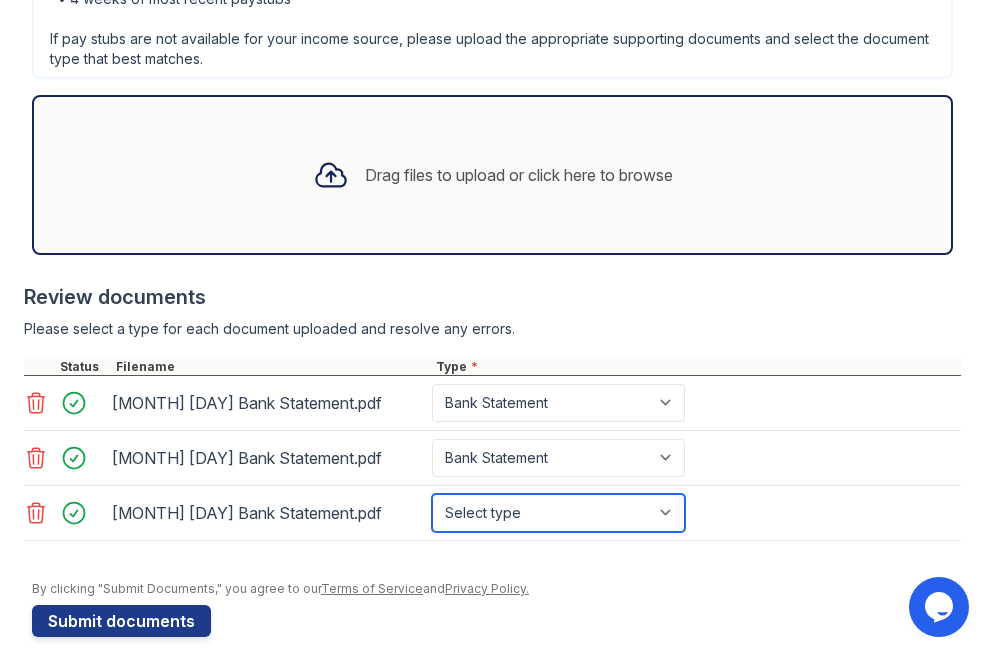 click on "Select type
Paystub
Bank Statement
Offer Letter
Tax Documents
Benefit Award Letter
Investment Account Statement
Other" at bounding box center [558, 513] 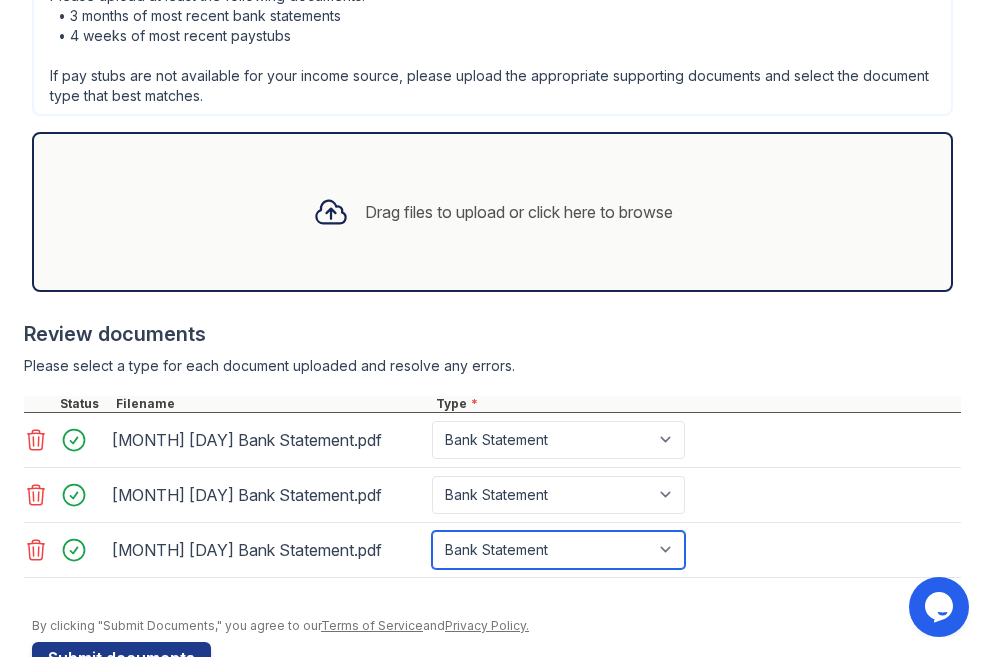 scroll, scrollTop: 697, scrollLeft: 0, axis: vertical 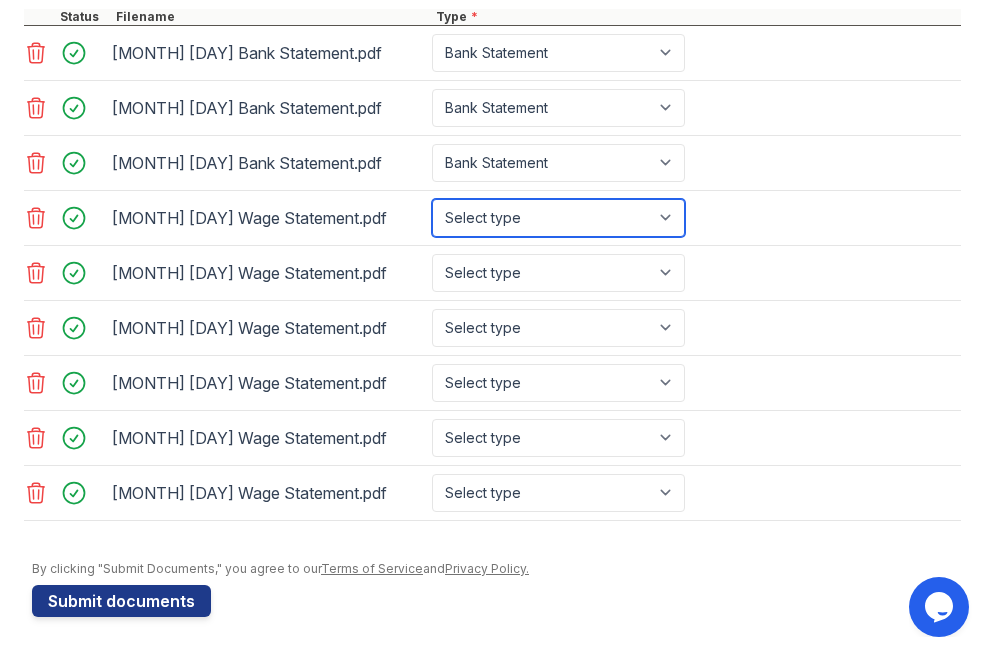 click on "Select type
Paystub
Bank Statement
Offer Letter
Tax Documents
Benefit Award Letter
Investment Account Statement
Other" at bounding box center [558, 218] 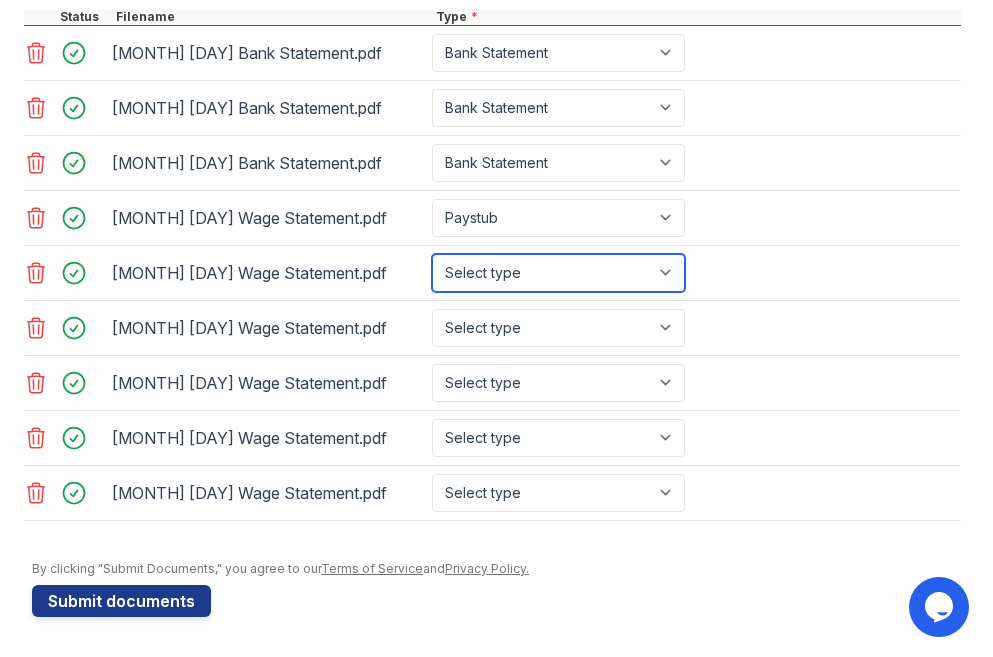click on "Select type
Paystub
Bank Statement
Offer Letter
Tax Documents
Benefit Award Letter
Investment Account Statement
Other" at bounding box center (558, 273) 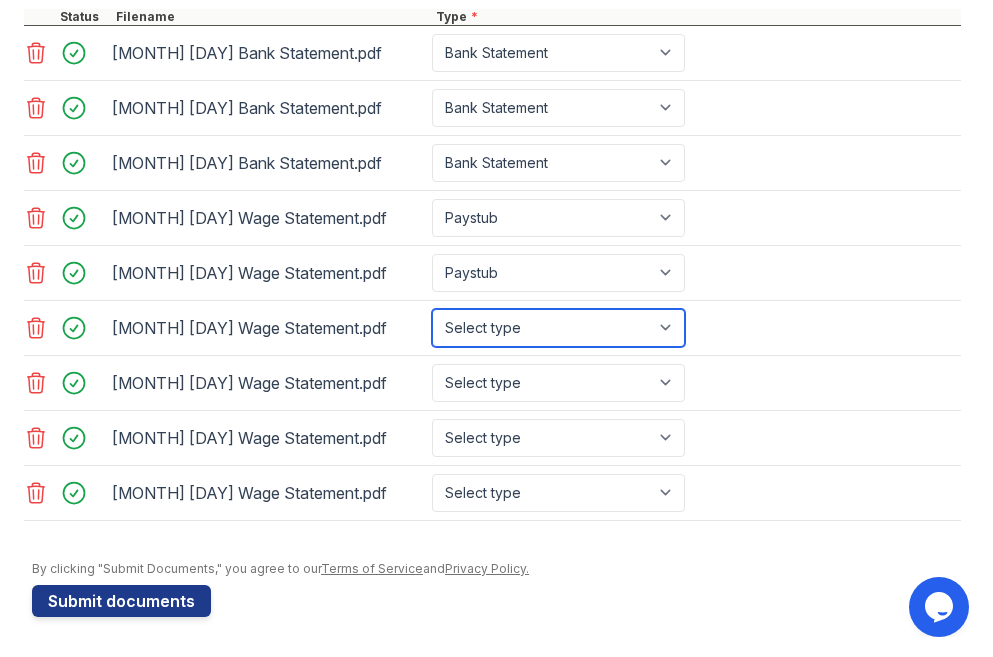 click on "Select type
Paystub
Bank Statement
Offer Letter
Tax Documents
Benefit Award Letter
Investment Account Statement
Other" at bounding box center (558, 328) 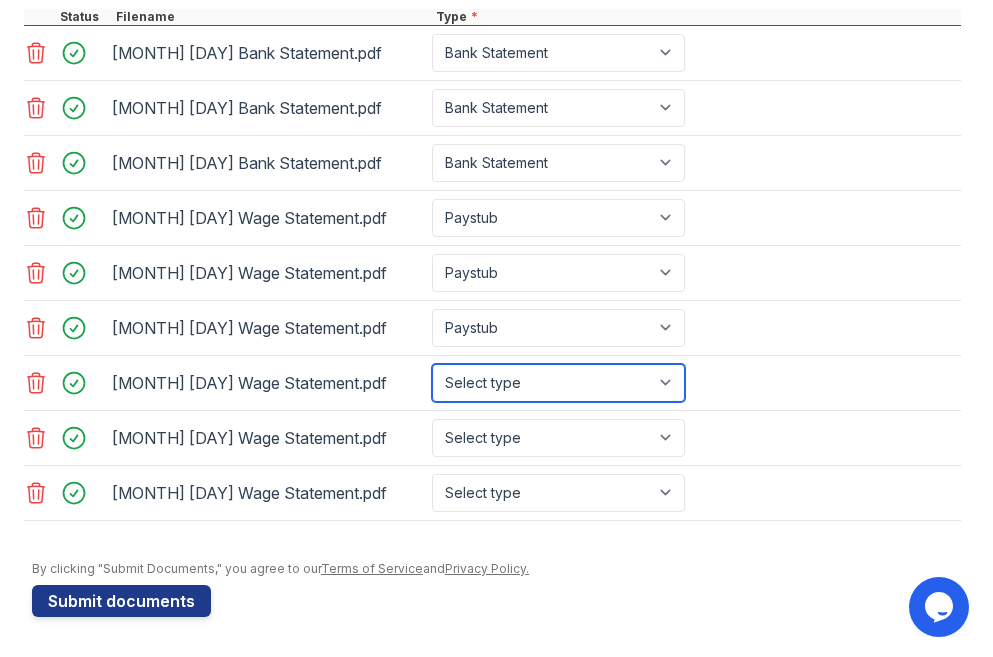click on "Select type
Paystub
Bank Statement
Offer Letter
Tax Documents
Benefit Award Letter
Investment Account Statement
Other" at bounding box center [558, 383] 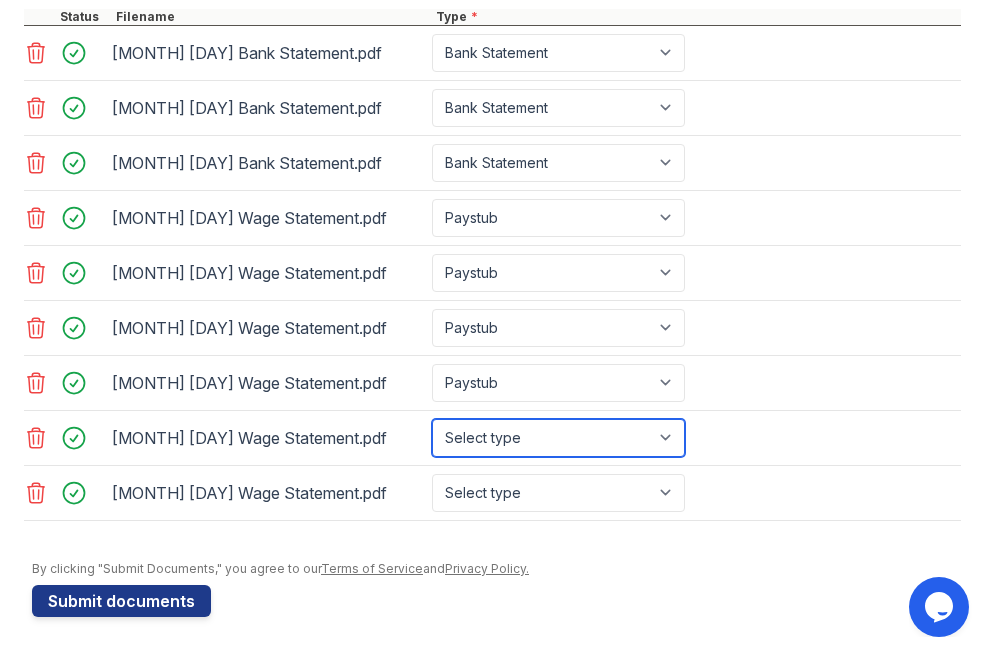 click on "Select type
Paystub
Bank Statement
Offer Letter
Tax Documents
Benefit Award Letter
Investment Account Statement
Other" at bounding box center [558, 438] 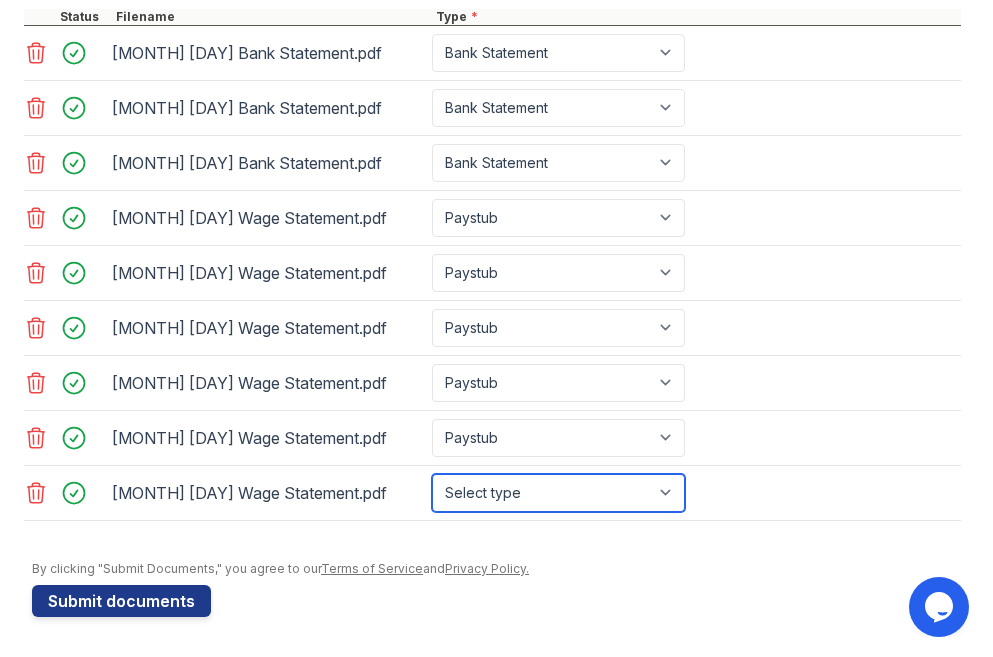 click on "Select type
Paystub
Bank Statement
Offer Letter
Tax Documents
Benefit Award Letter
Investment Account Statement
Other" at bounding box center (558, 493) 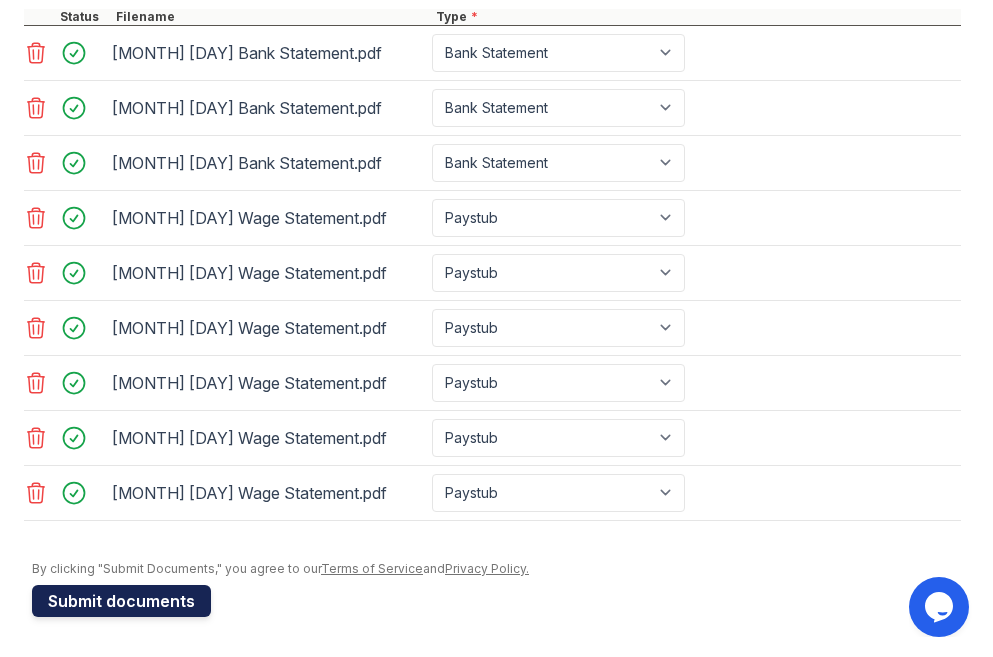 click on "Submit documents" at bounding box center (121, 601) 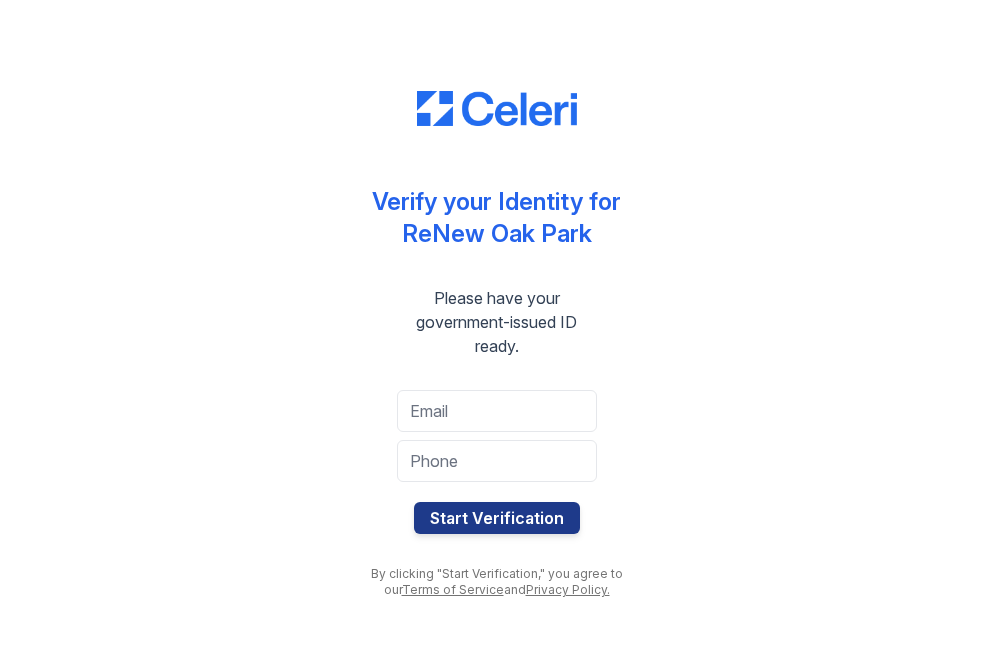 scroll, scrollTop: 0, scrollLeft: 0, axis: both 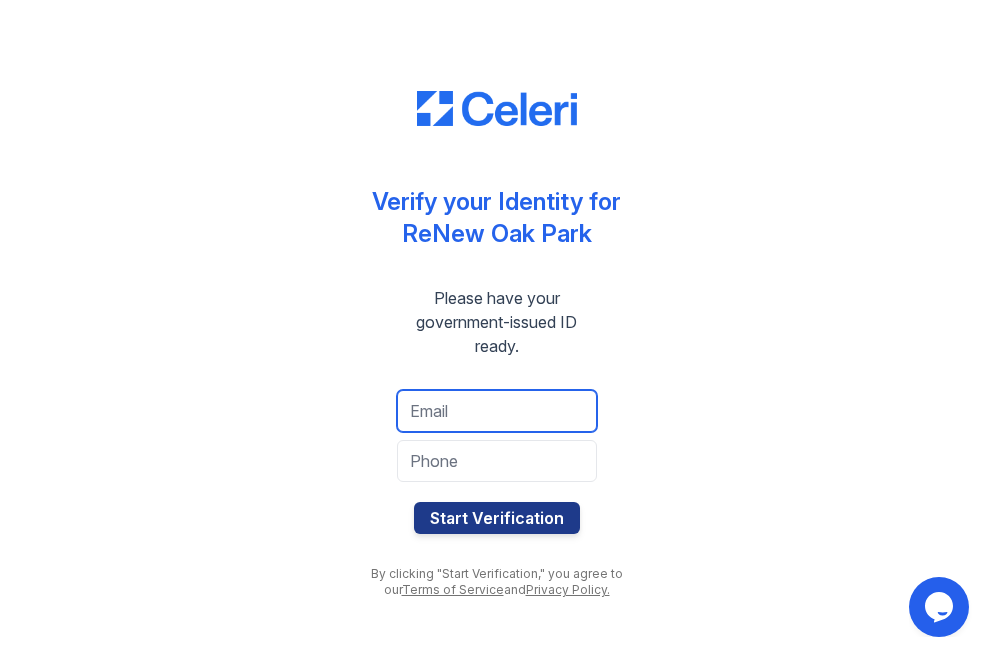 click at bounding box center (497, 411) 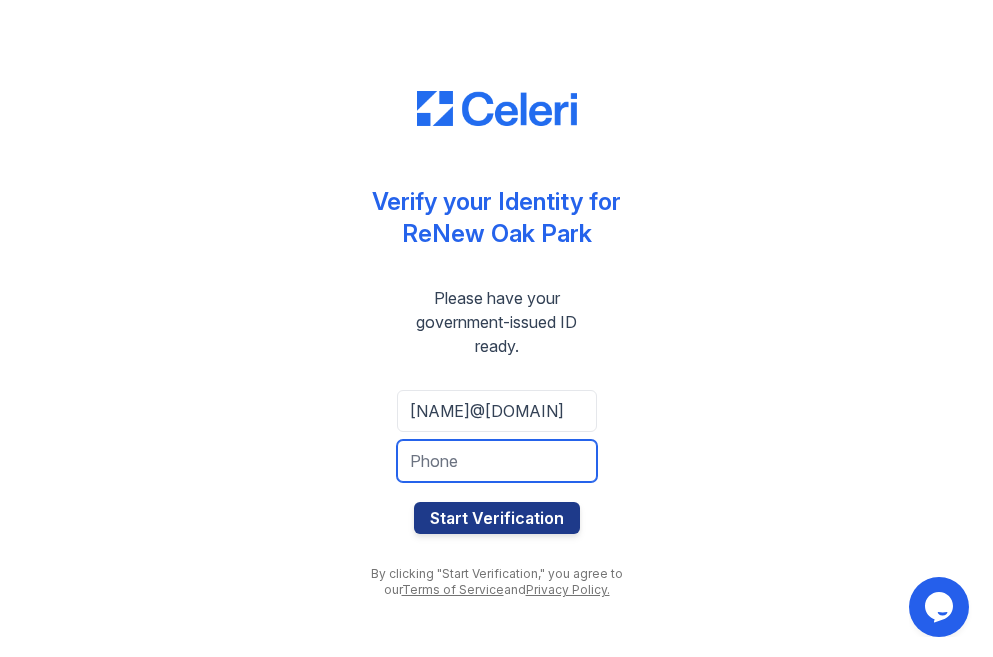 click at bounding box center [497, 461] 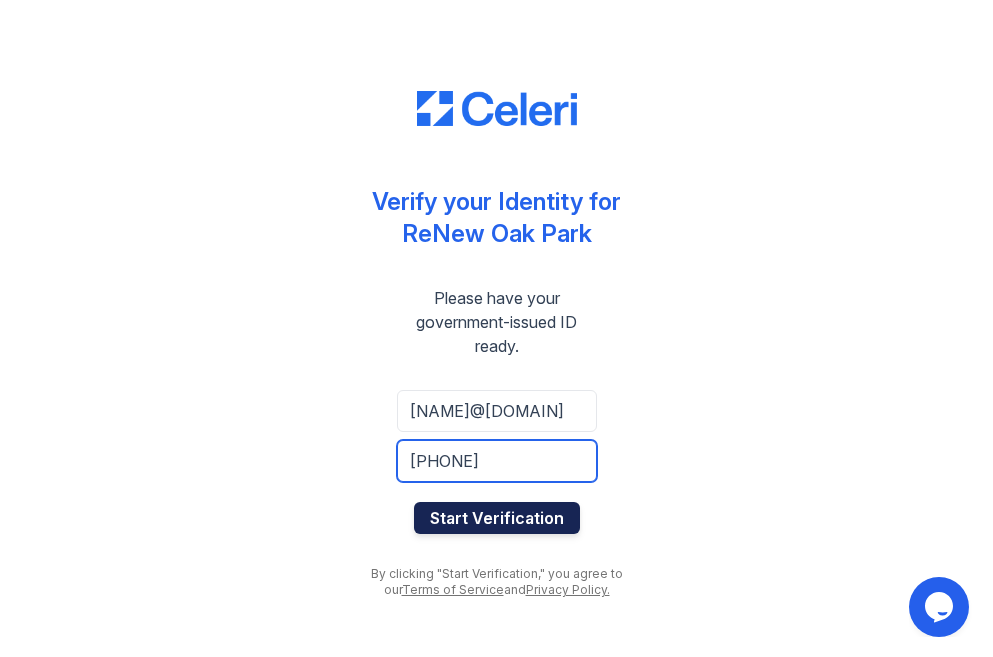 type on "[PHONE]" 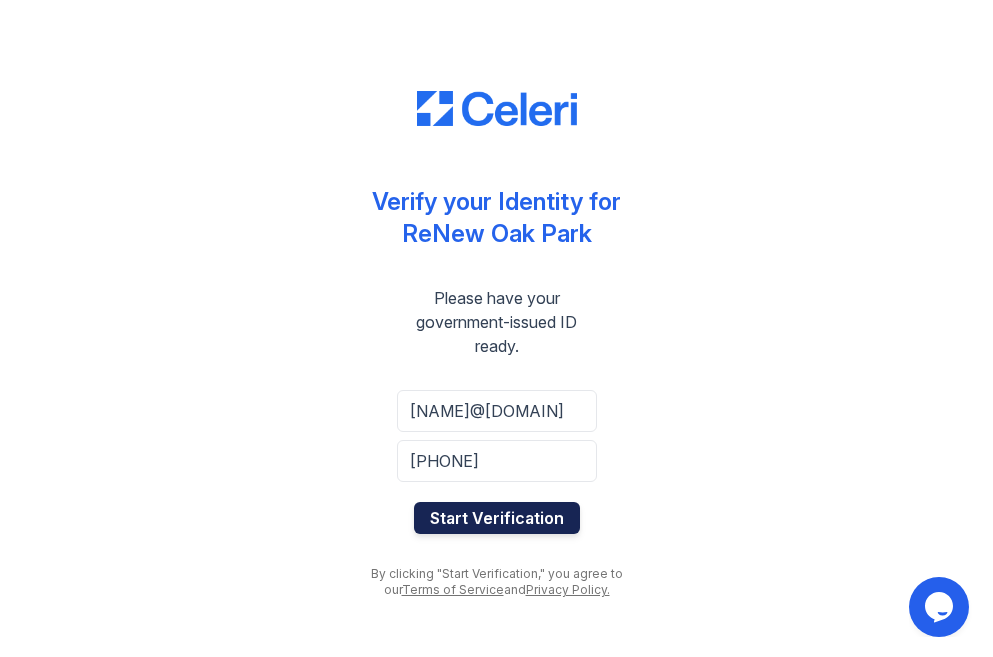 click on "Start Verification" at bounding box center [497, 518] 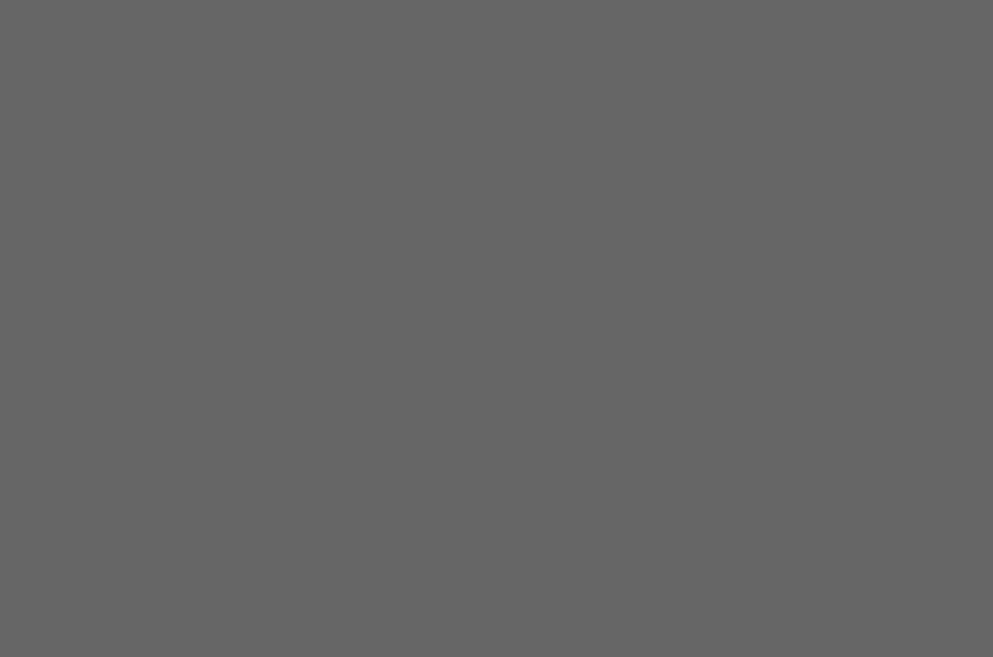 scroll, scrollTop: 0, scrollLeft: 0, axis: both 